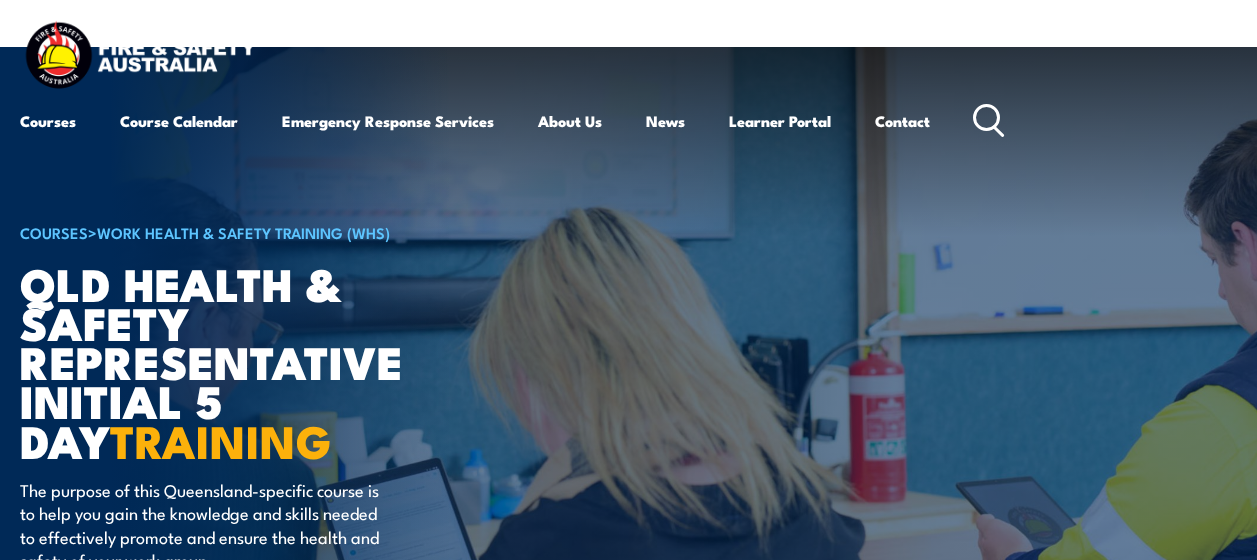 scroll, scrollTop: 0, scrollLeft: 0, axis: both 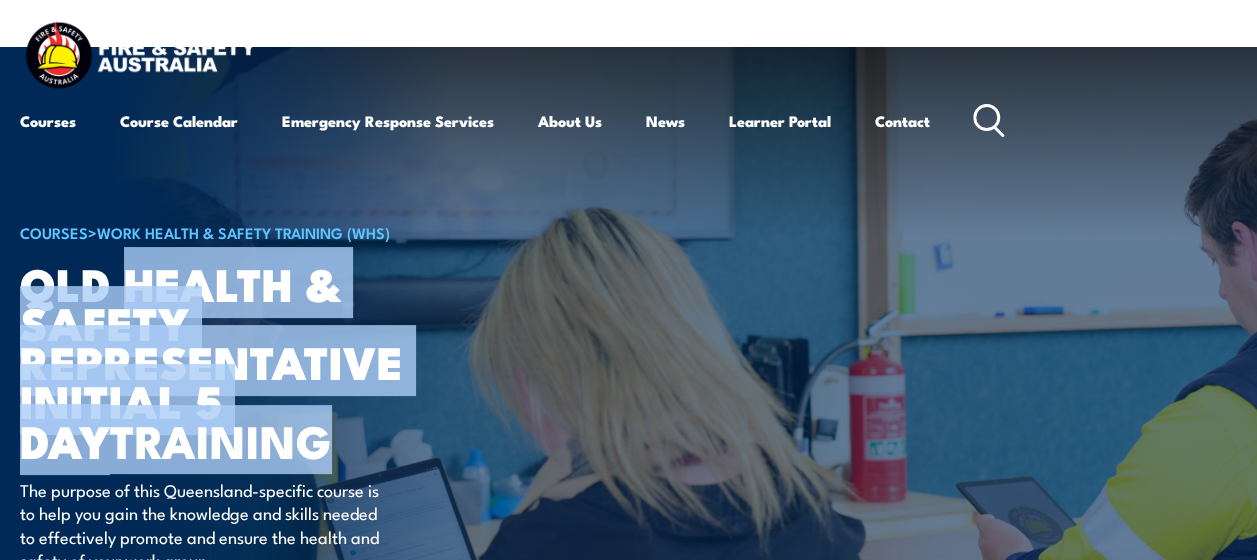 drag, startPoint x: 130, startPoint y: 278, endPoint x: 344, endPoint y: 427, distance: 260.76233 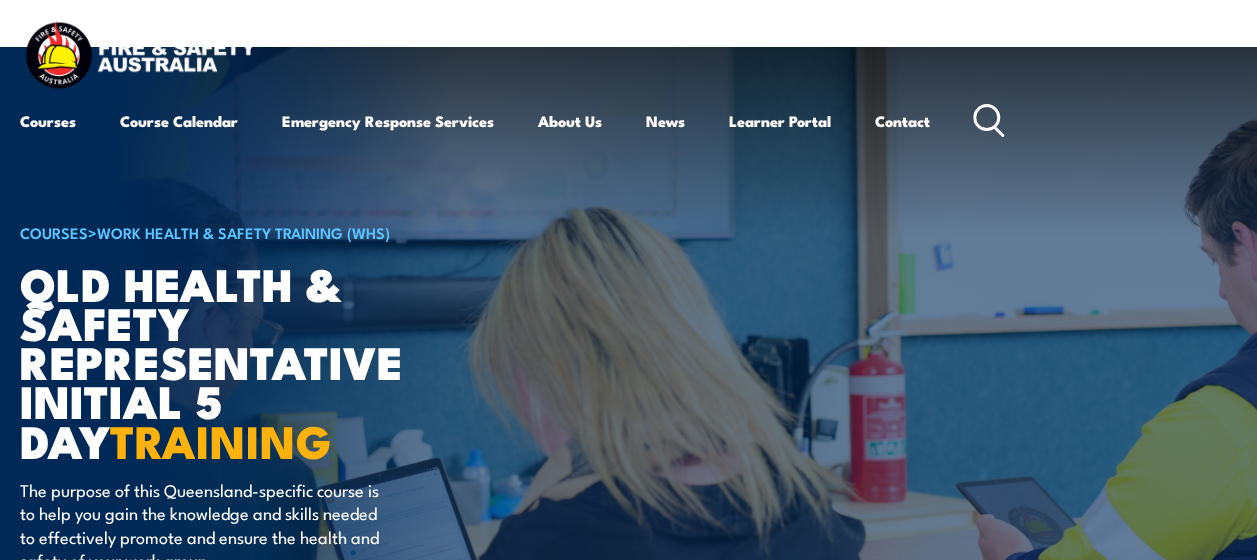 click on "Courses
Course Calendar
Emergency Response Services
Services Overview
Emergency Response Solutions
Paramedic & Medical Solutions
Industrial Security Solutions
Emergency Response Vehicles
Safety Advisers
About Us
About FSA
Our promise
Careers
News
Learner Portal
Contact
Home
Course Finder
All Courses
Aviation Safety Training Courses
Confined Space Courses
Electricity Supply Industry (ESI) Courses
Emergency Response Training & Rescue Courses
Fire Safety Training Courses
First Aid Training Courses
Global Wind Organisation (GWO) Courses
HAZMAT Courses
Health & Safety Representative Courses HSR Training
Height Safety & Rescue Courses
High Risk Work Licence Courses
Safety Courses" at bounding box center [628, 81] 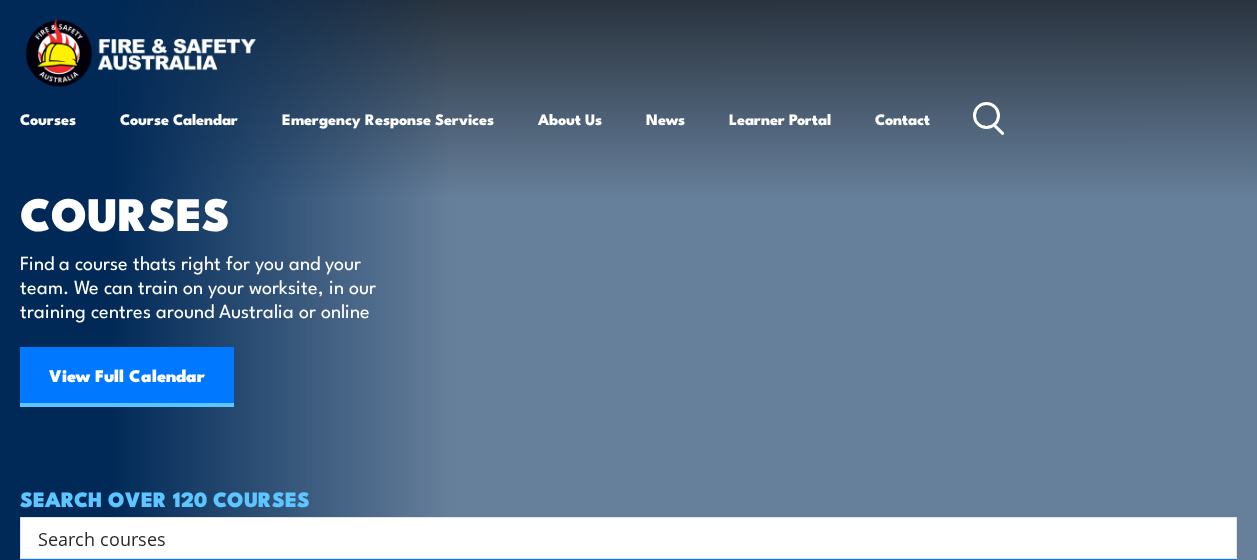 scroll, scrollTop: 0, scrollLeft: 0, axis: both 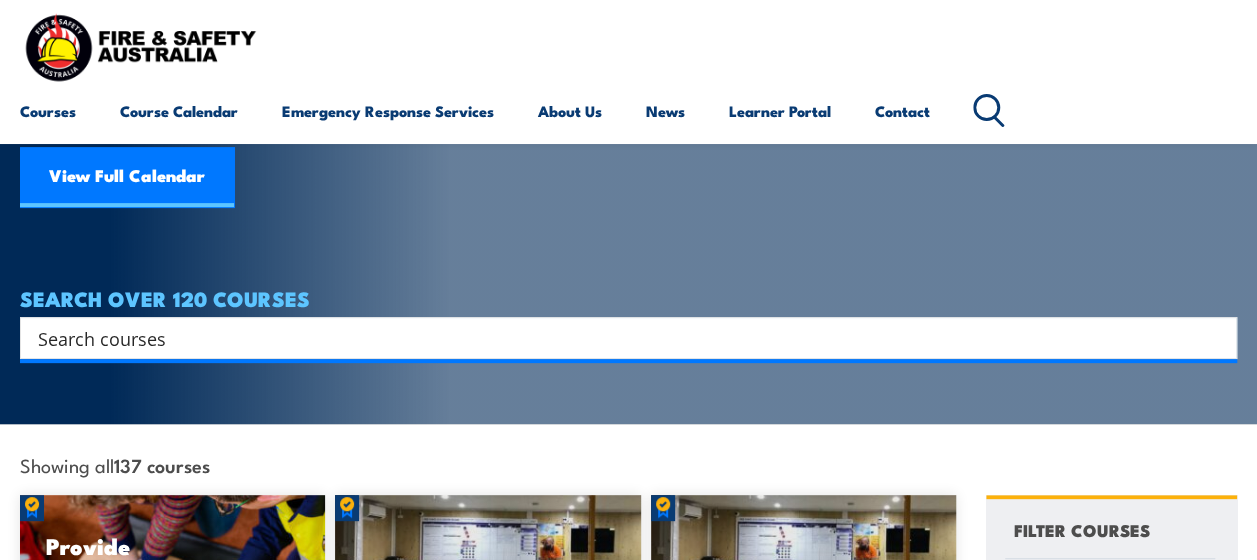 click at bounding box center [615, 338] 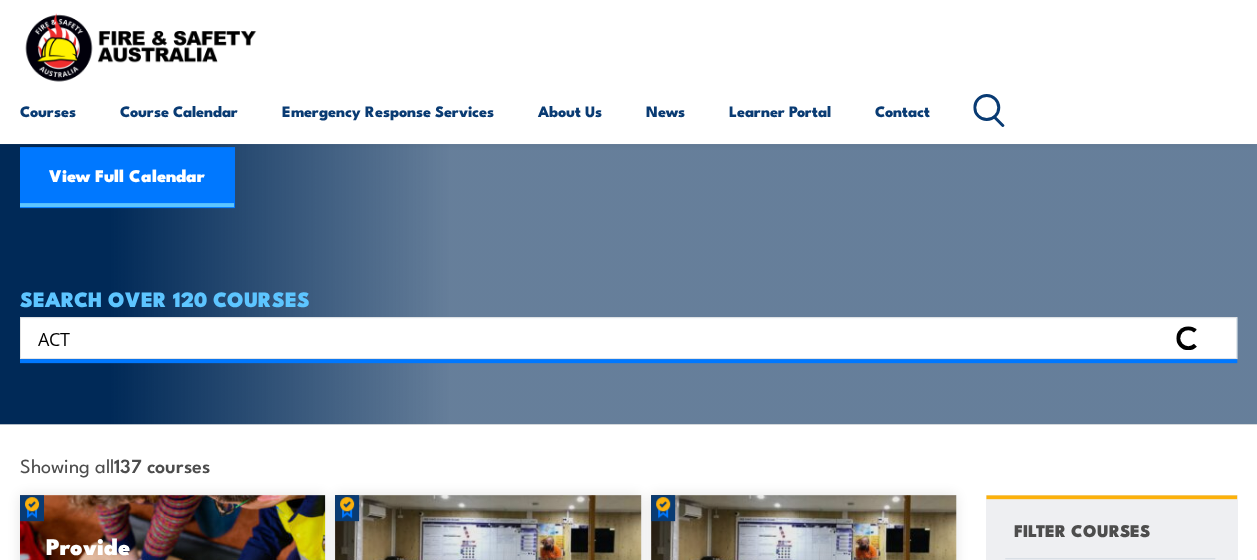 paste on "Health & Safety Representative Initial 5 Day TRAINING" 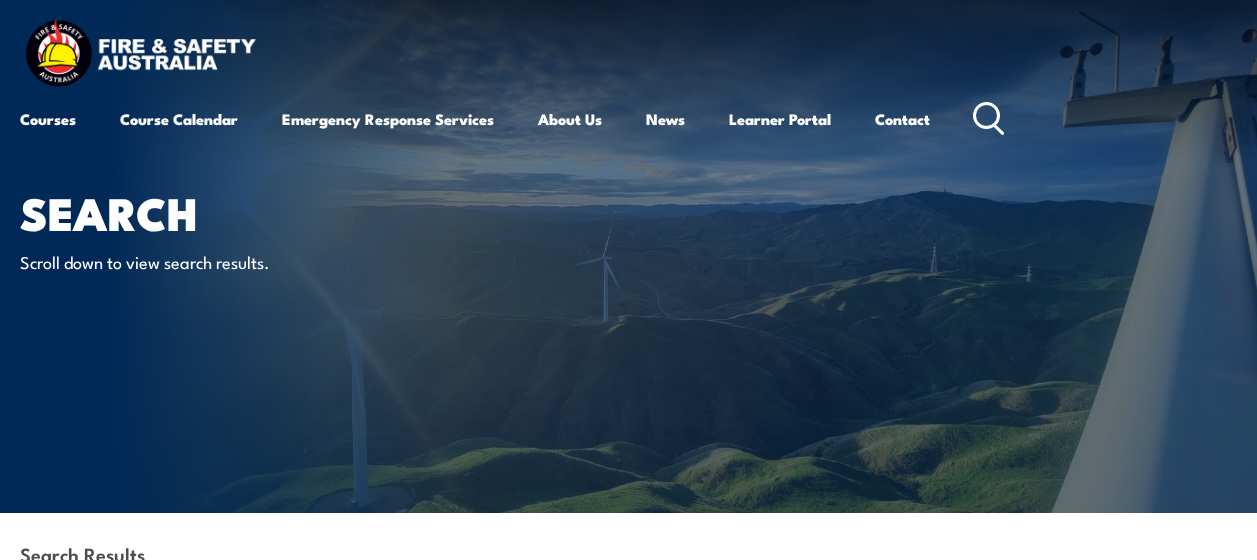 scroll, scrollTop: 0, scrollLeft: 0, axis: both 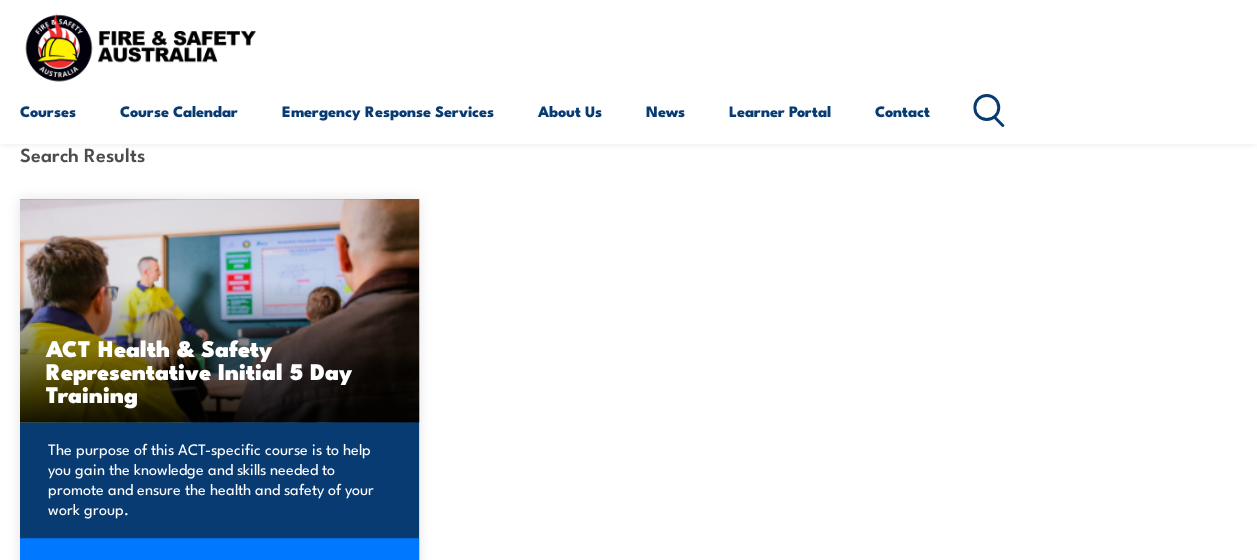 click on "ACT Health & Safety Representative Initial 5 Day Training" at bounding box center [219, 370] 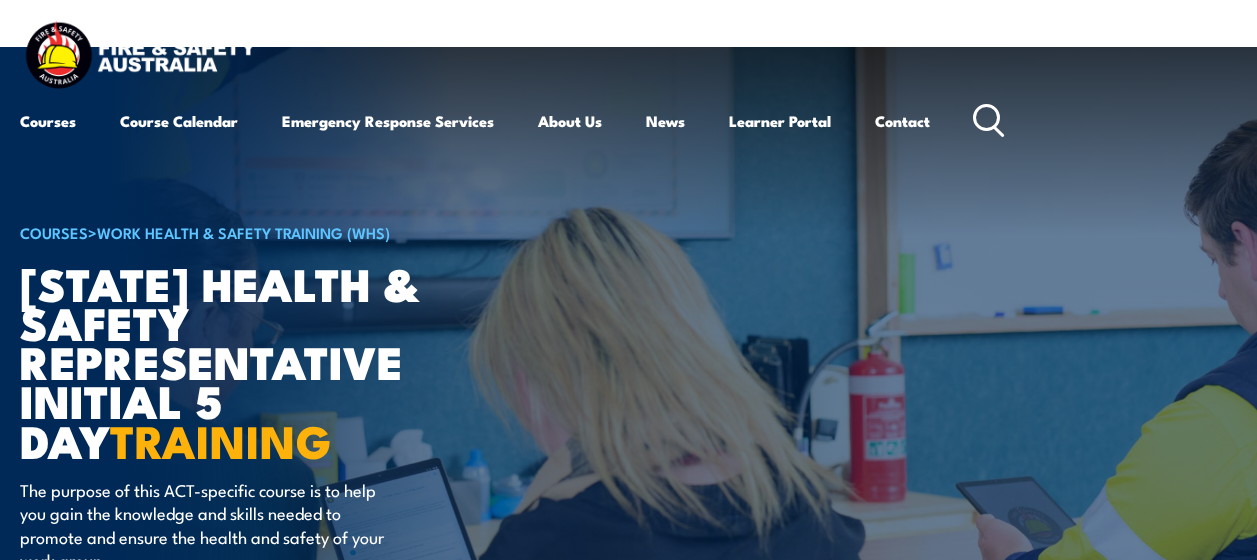 scroll, scrollTop: 0, scrollLeft: 0, axis: both 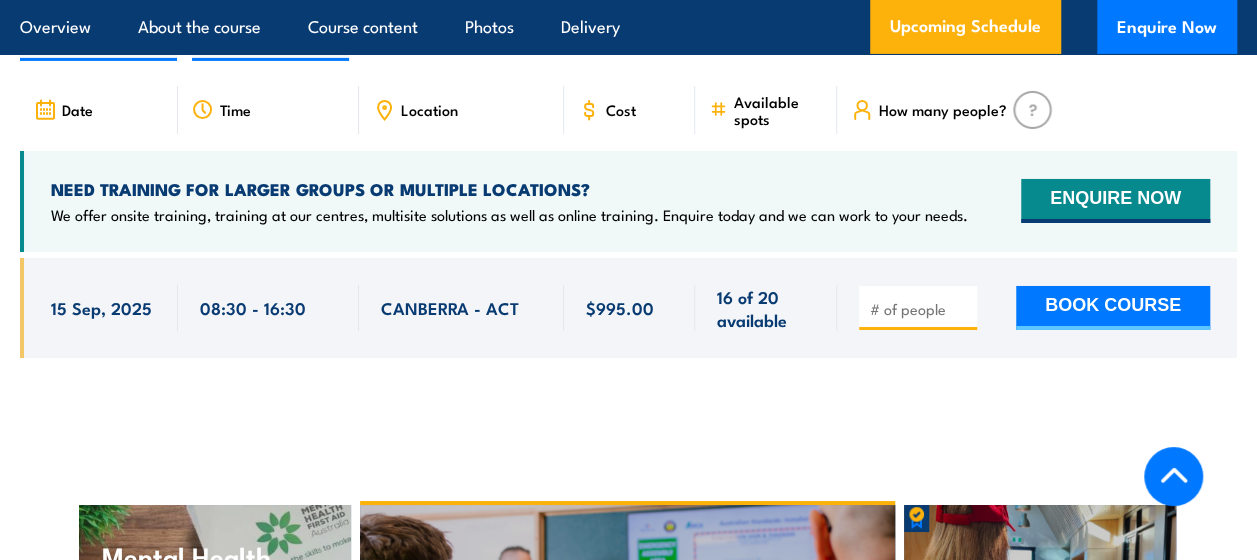 click at bounding box center [920, 309] 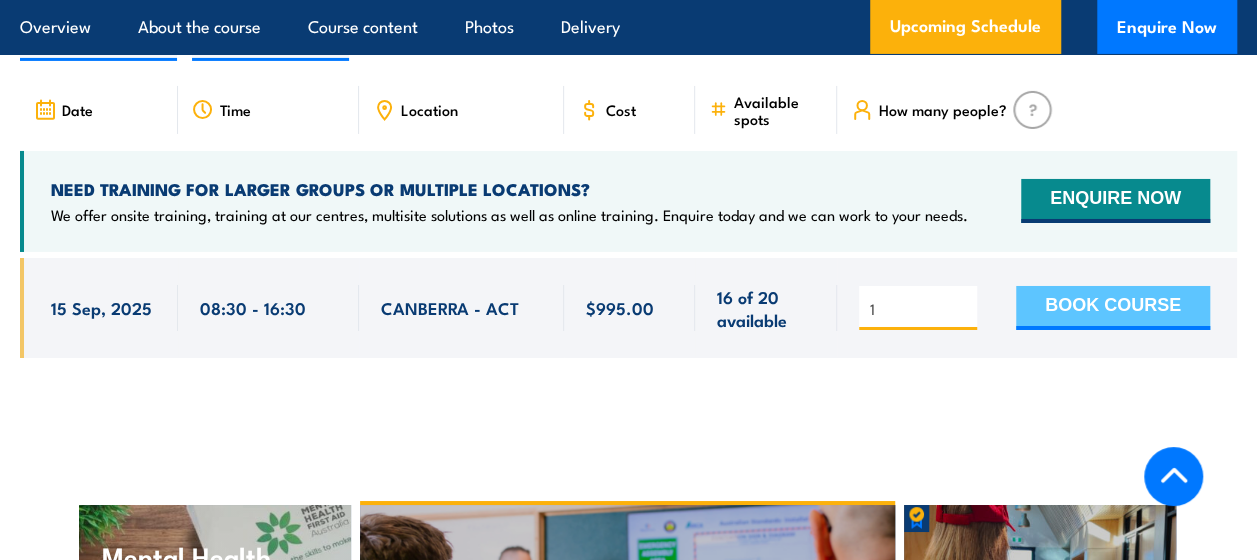 type on "1" 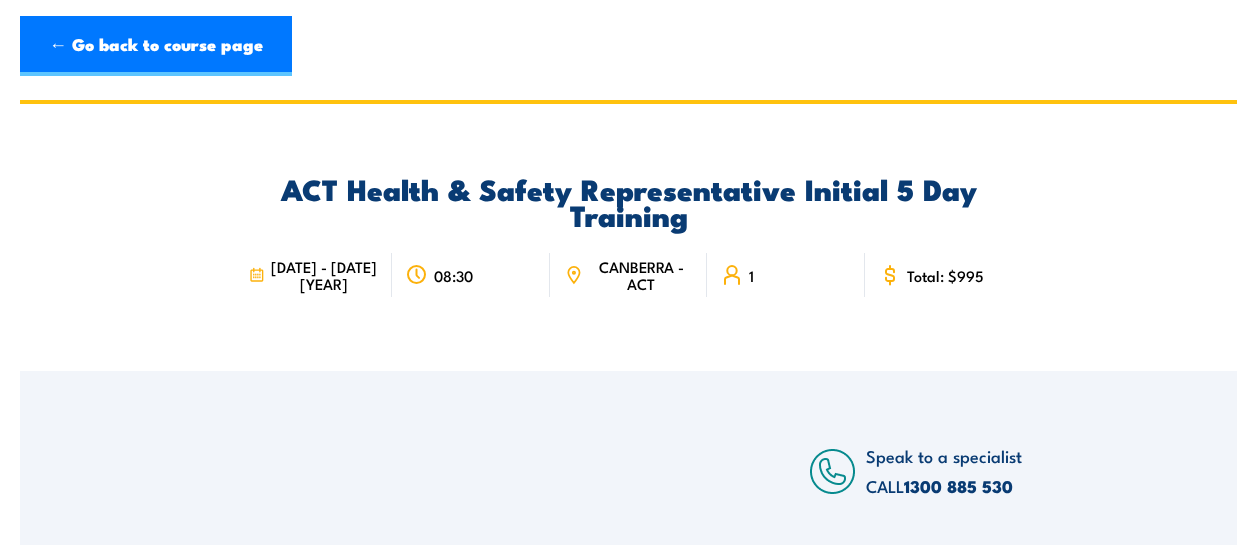scroll, scrollTop: 0, scrollLeft: 0, axis: both 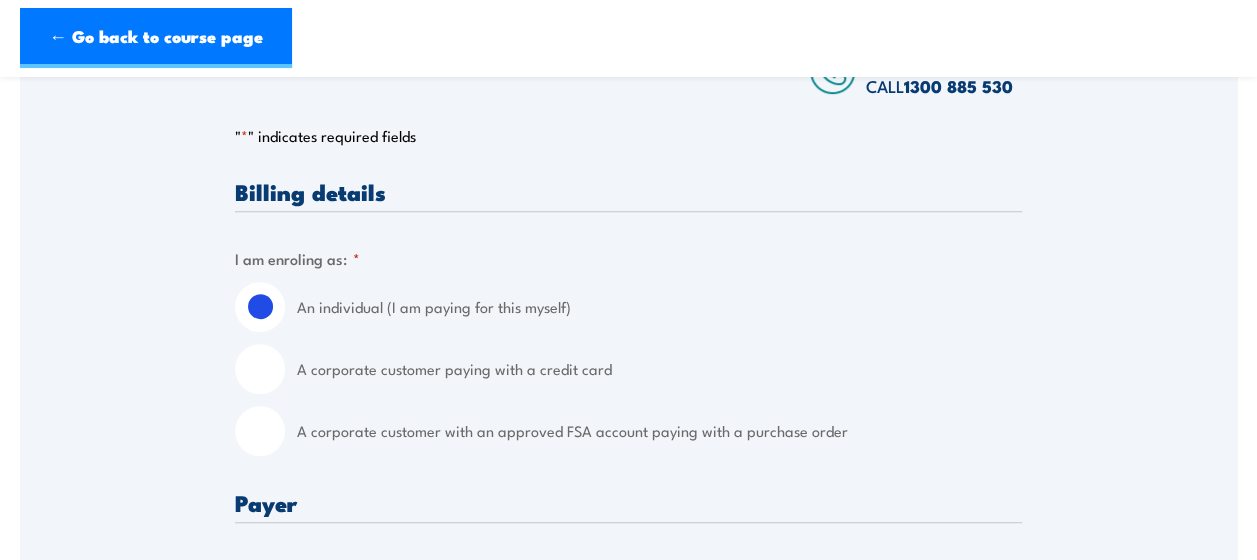 click on "A corporate customer paying with a credit card" at bounding box center (260, 369) 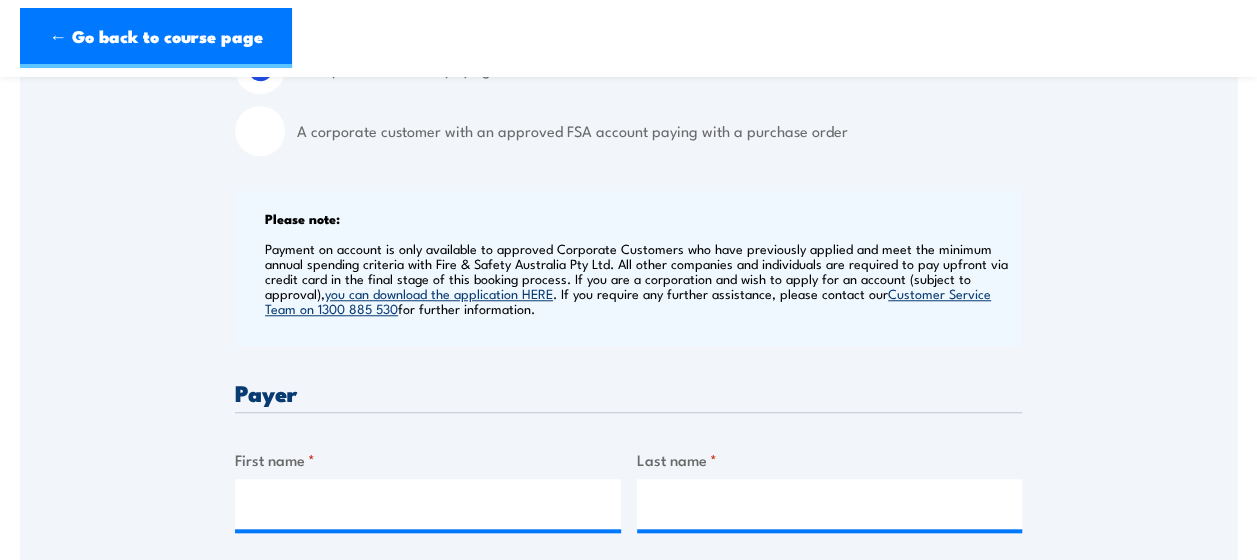 scroll, scrollTop: 900, scrollLeft: 0, axis: vertical 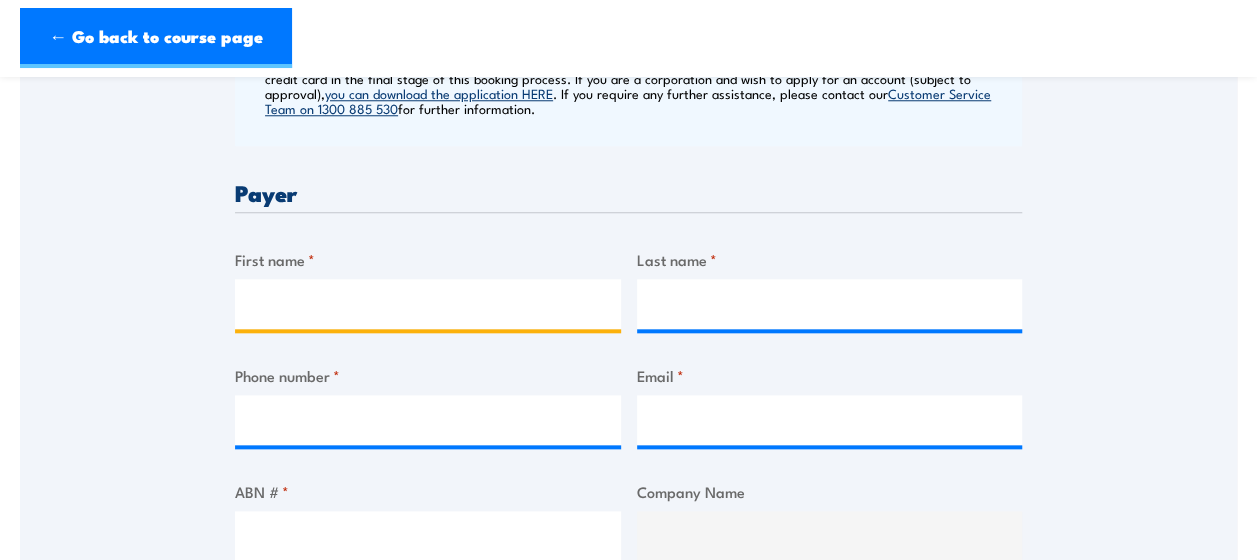 click on "First name *" at bounding box center (428, 304) 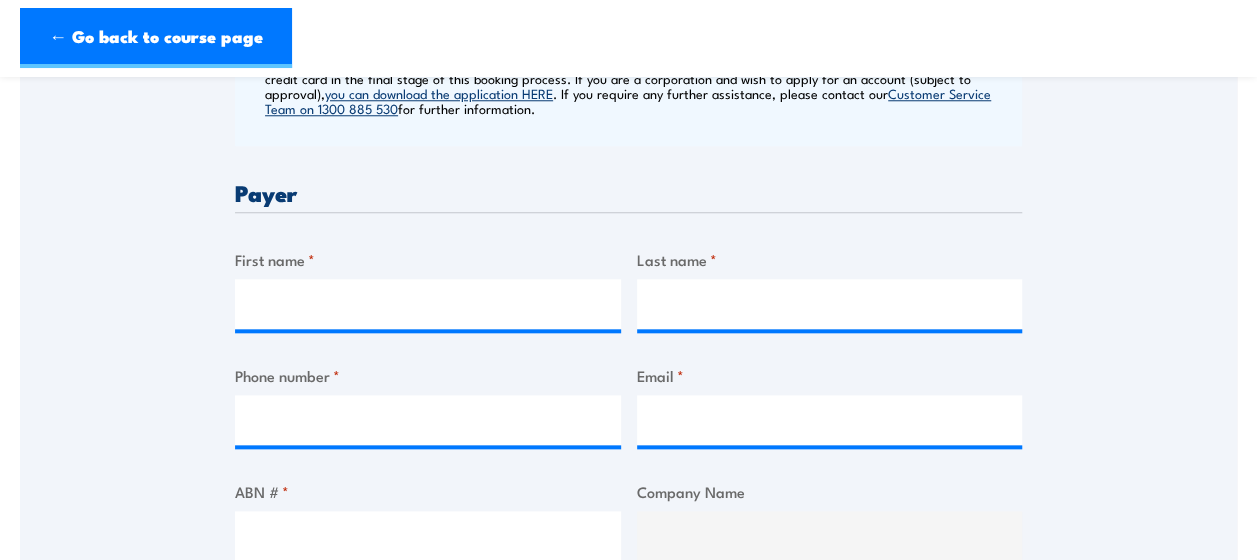 click on "Billing details I am enroling as: *
An individual (I am paying for this myself)
A corporate customer paying with a credit card
A corporate customer with an approved FSA account paying with a purchase order
Please note:
Payment on account is only available to approved Corporate Customers who have previously applied and meet the minimum annual spending criteria with Fire & Safety Australia Pty Ltd. All other companies and individuals are required to pay upfront via credit card in the final stage of this booking process. If you are a corporation and wish to apply for an account (subject to approval),  you can download the application HERE . If you require any further assistance, please contact our  Customer Service Team on [PHONE]  for further information. Payer First name * Last name * Phone number * Email *
ABN # * Company Name (Auto filled from your ABN input) *
*" at bounding box center (628, 634) 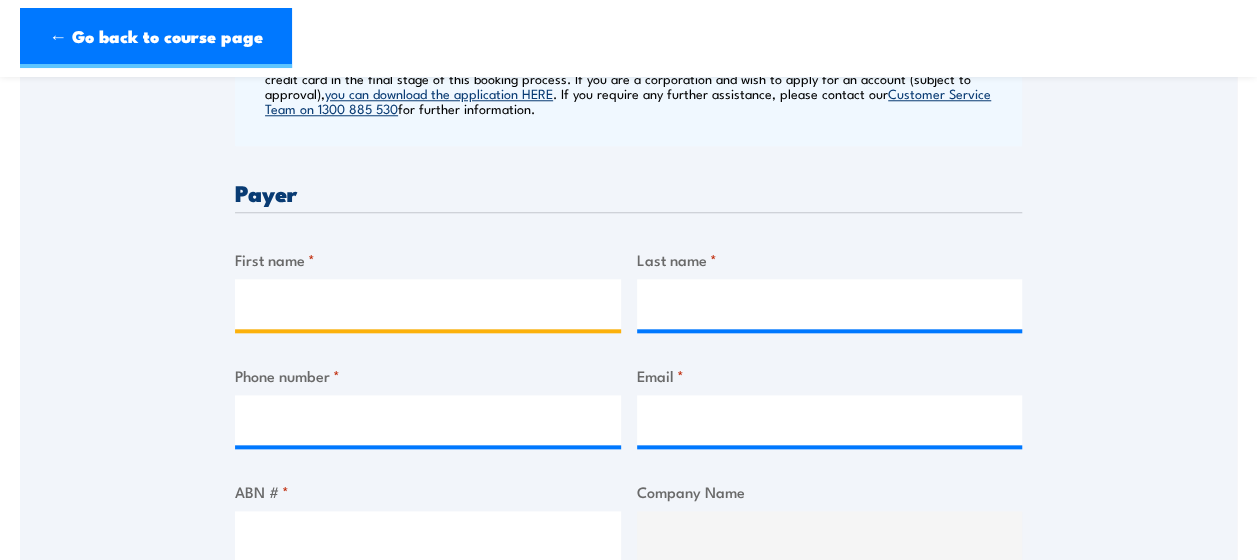 click on "First name *" at bounding box center (428, 304) 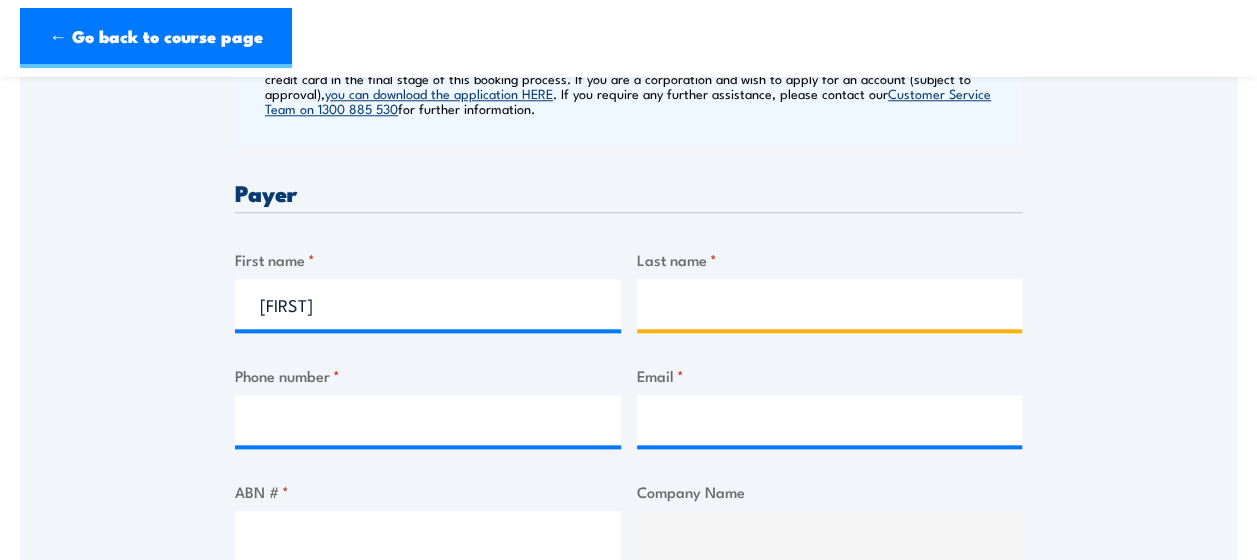 type on "[LAST]" 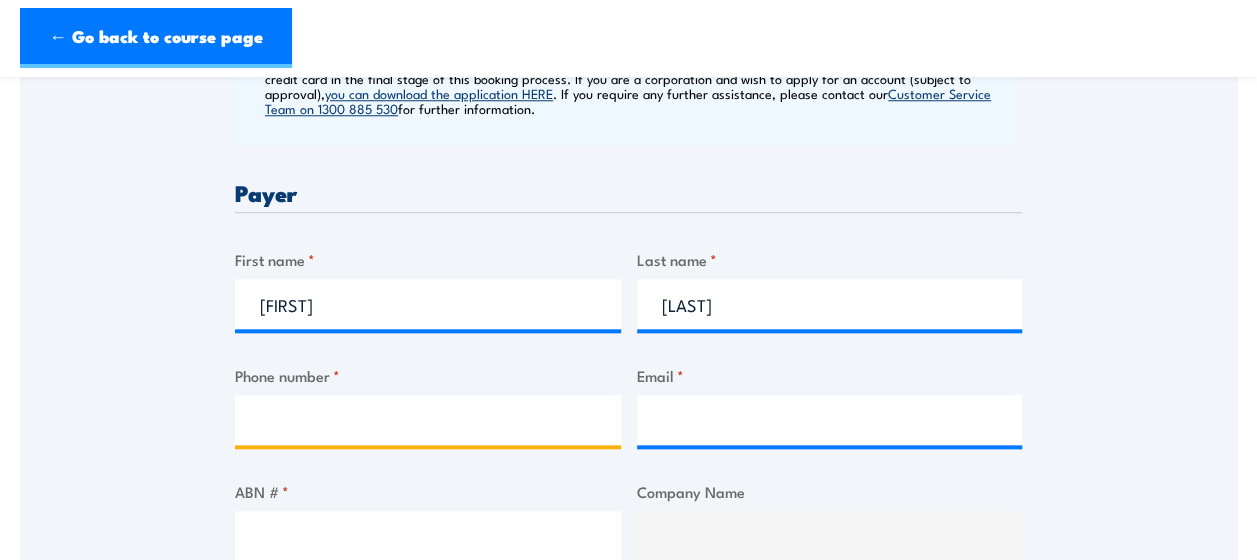 type on "[PHONE]" 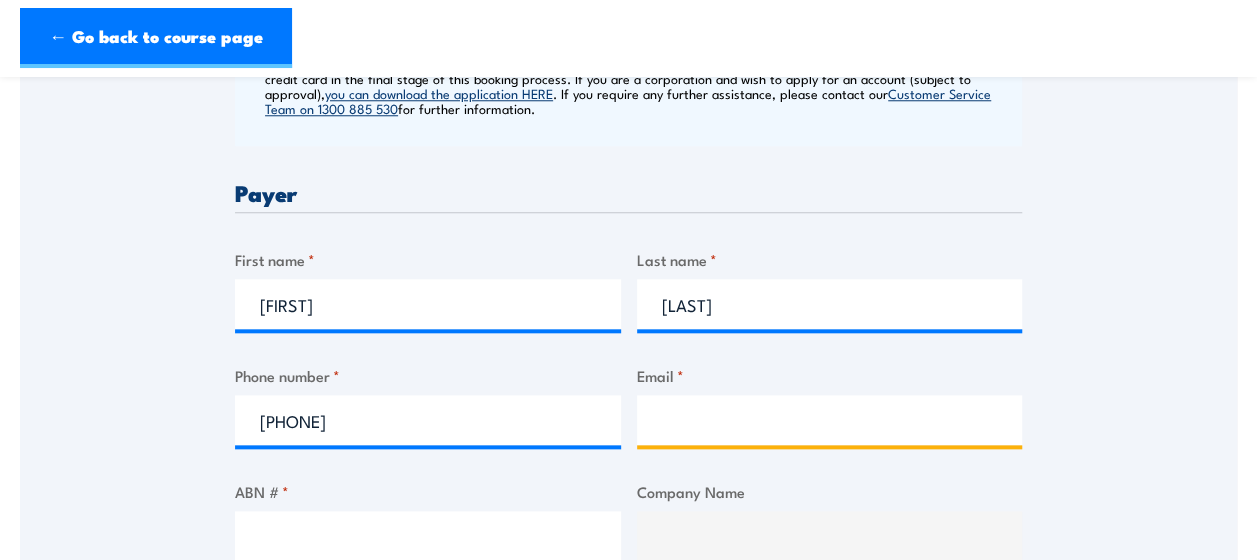 type on "[EMAIL]" 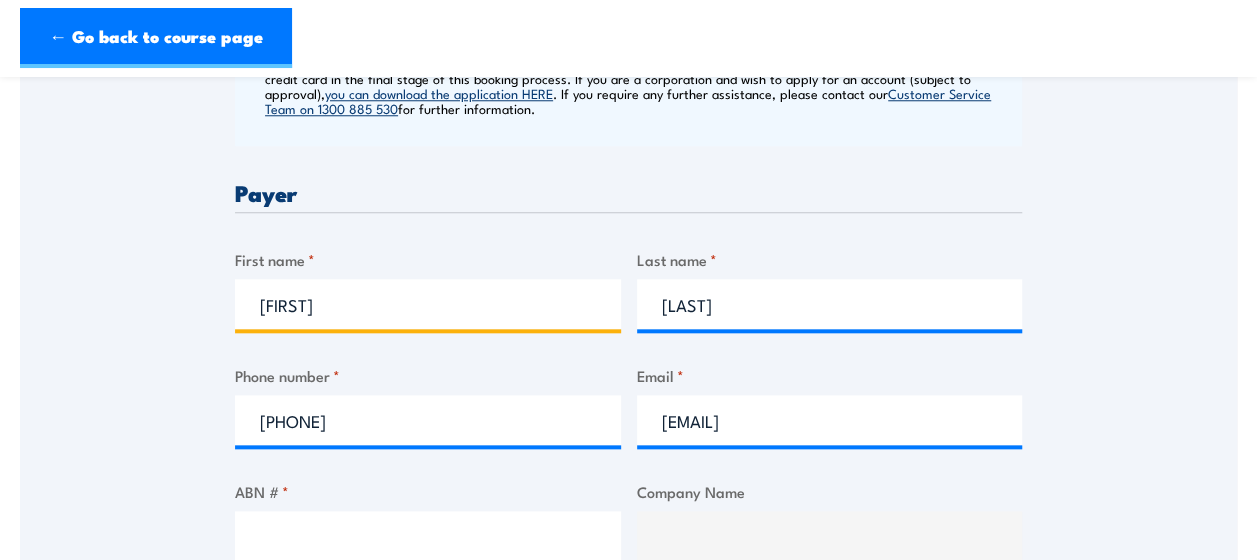 scroll, scrollTop: 1100, scrollLeft: 0, axis: vertical 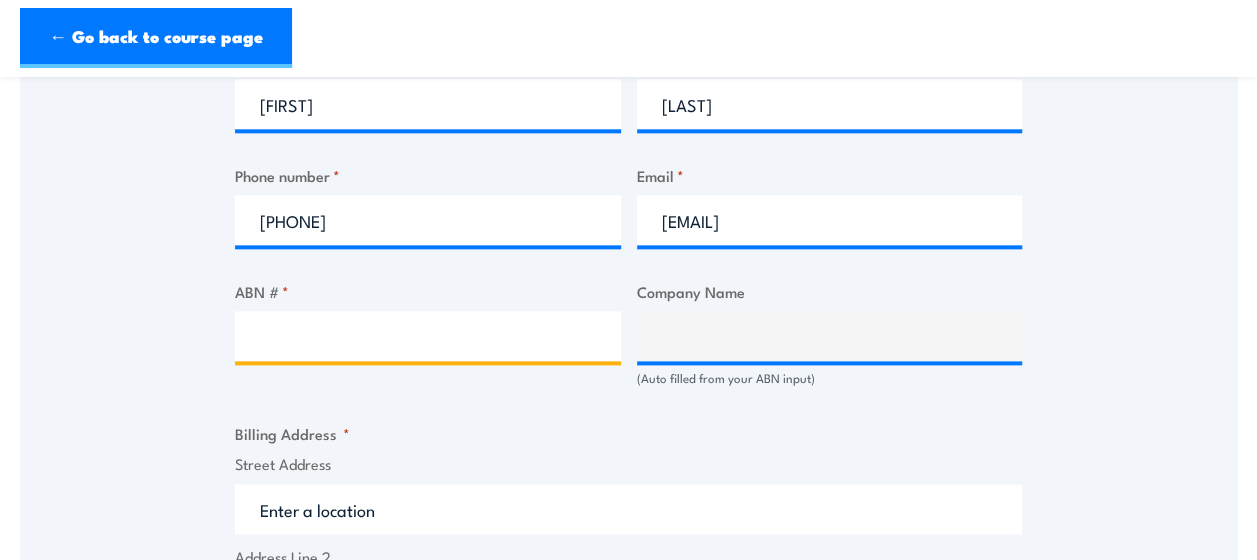 click on "ABN # *" at bounding box center (428, 336) 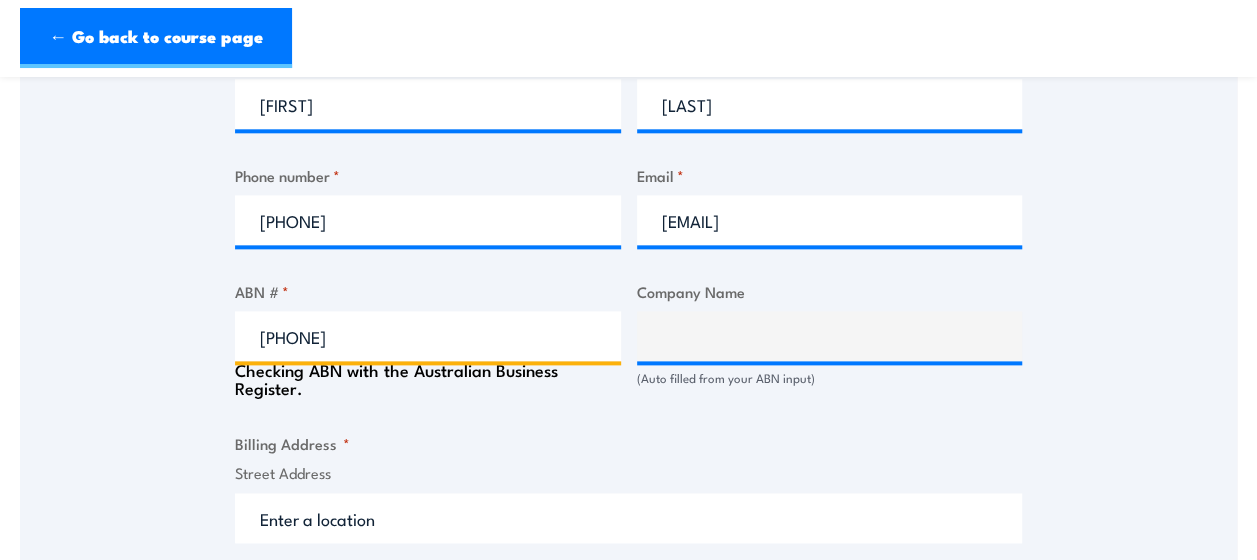 type on "WABTEC CONTROL SYSTEMS PTY LTD" 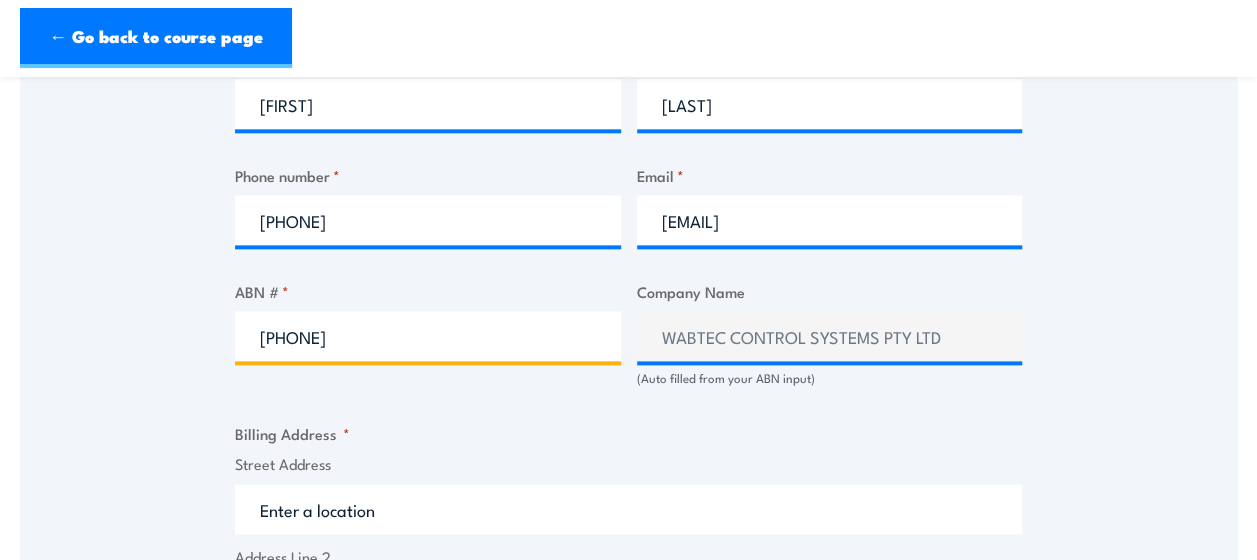 type on "[PHONE]" 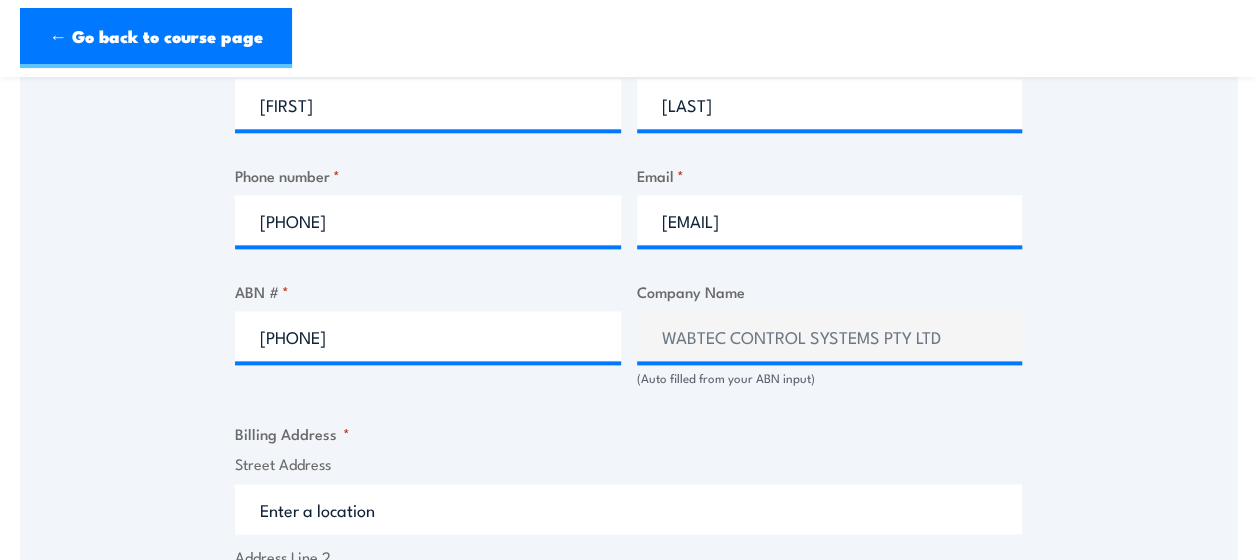 click on "Speak to a specialist
CALL  1300 885 530
CALL  1300 885 530
" * " indicates required fields
1 Billing Details 2 Participants 3 Payment
Billing details I am enroling as: *
An individual (I am paying for this myself)
A corporate customer paying with a credit card
*" at bounding box center [628, 333] 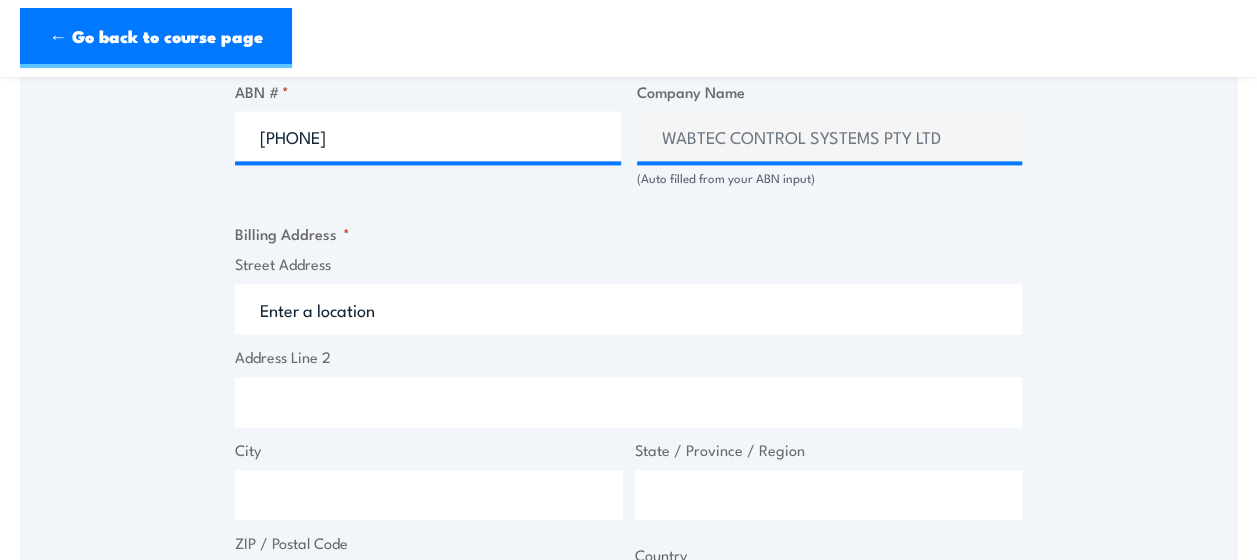 click on "Street Address" at bounding box center (628, 309) 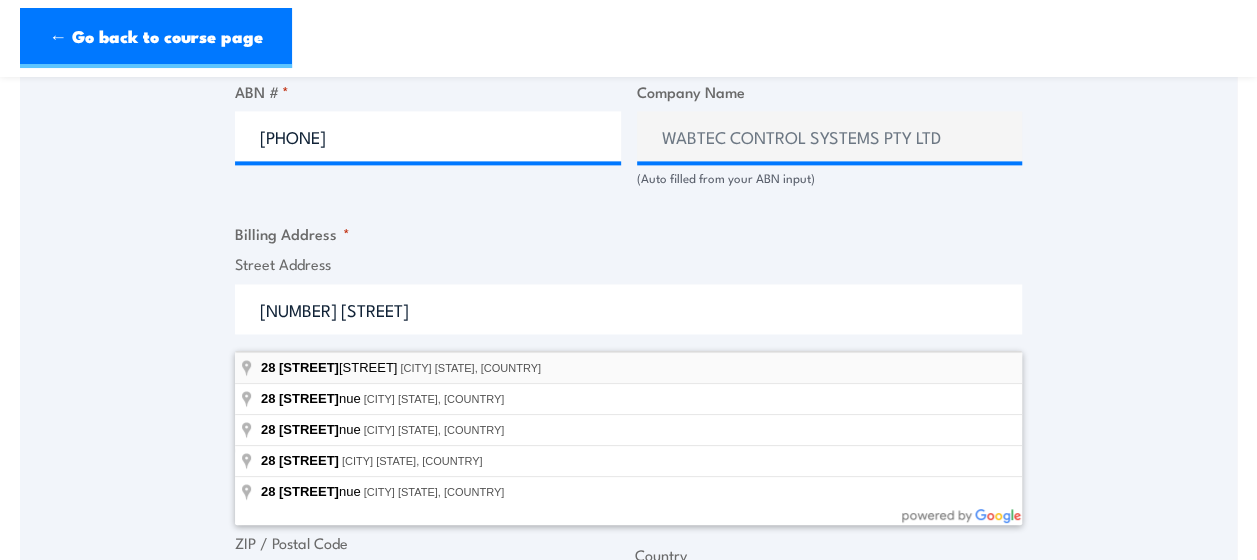 type on "[NUMBER] [STREET], [CITY] [STATE], [COUNTRY]" 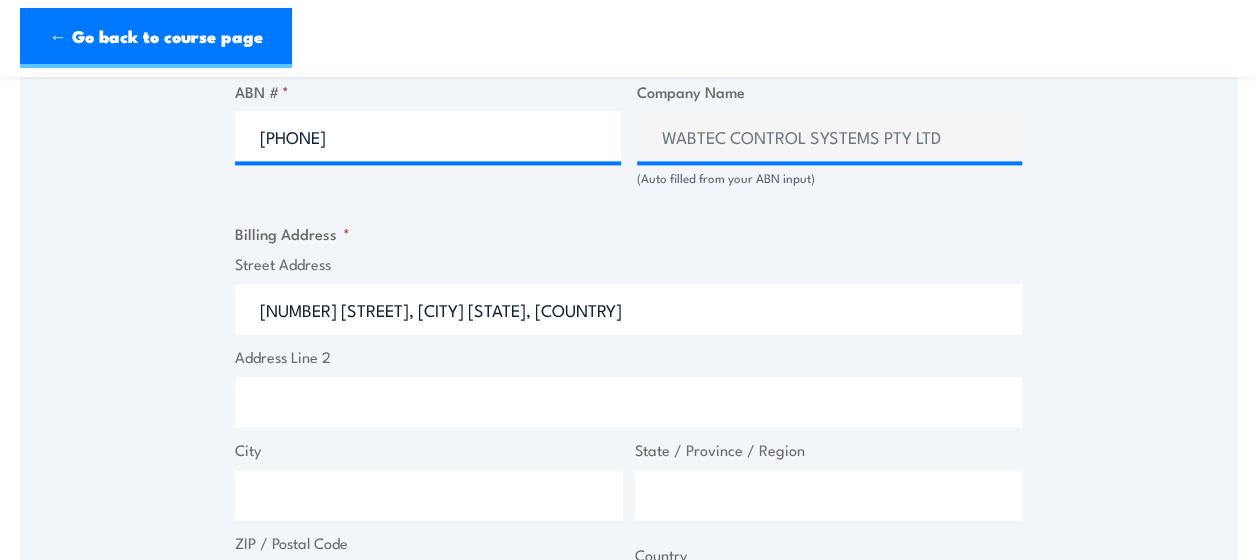 type on "[NUMBER] [STREET]" 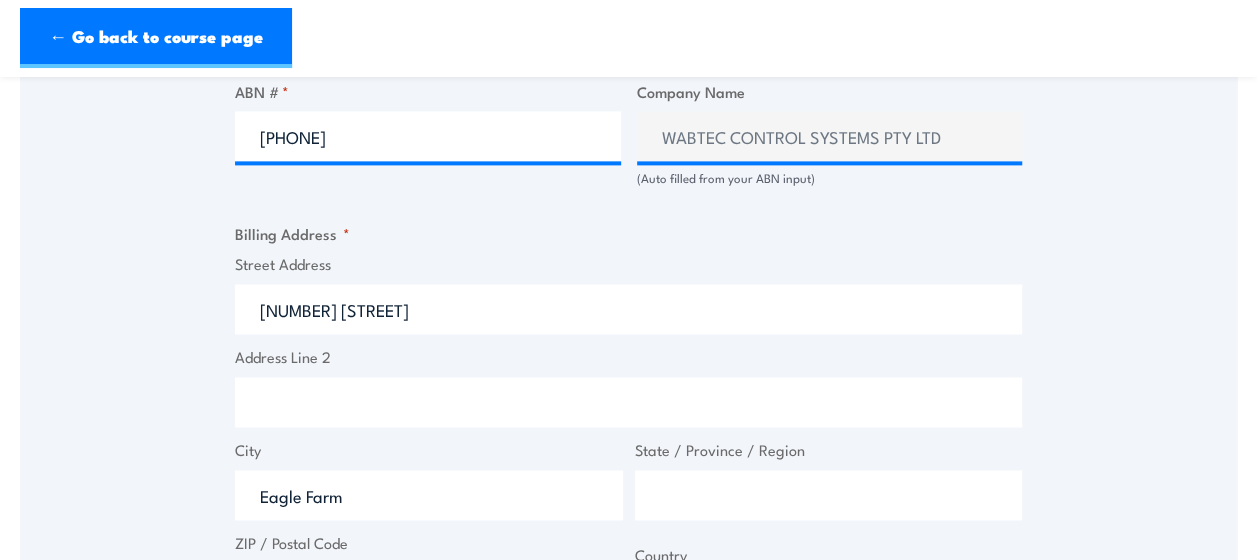 type on "Queensland" 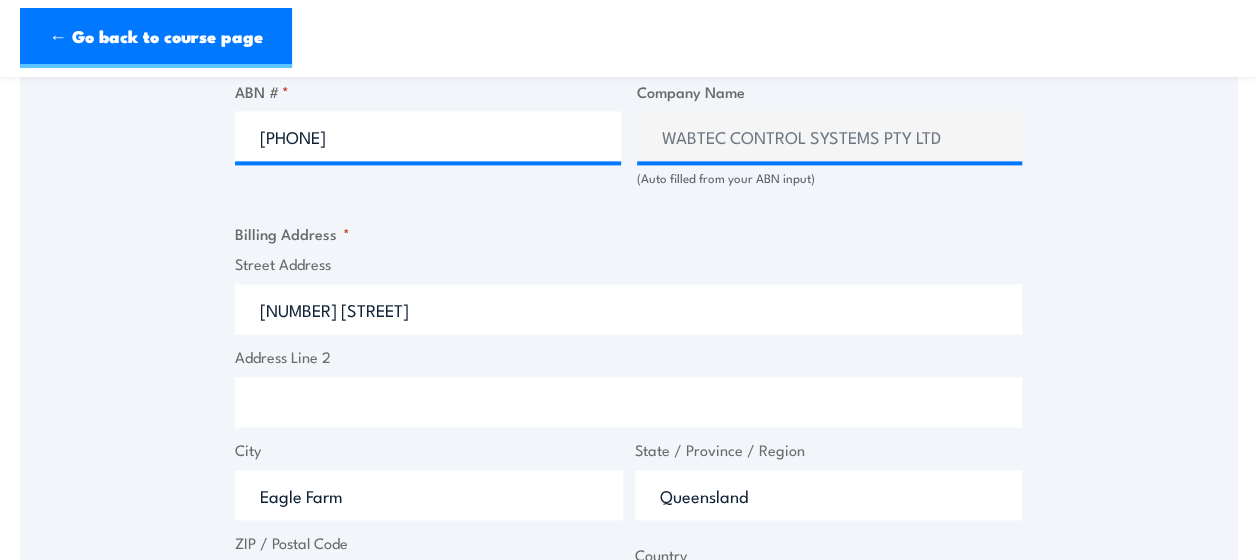 click on "Speak to a specialist
CALL  1300 885 530
CALL  1300 885 530
" * " indicates required fields
1 Billing Details 2 Participants 3 Payment
Billing details I am enroling as: *
An individual (I am paying for this myself)
A corporate customer paying with a credit card
*" at bounding box center [628, 133] 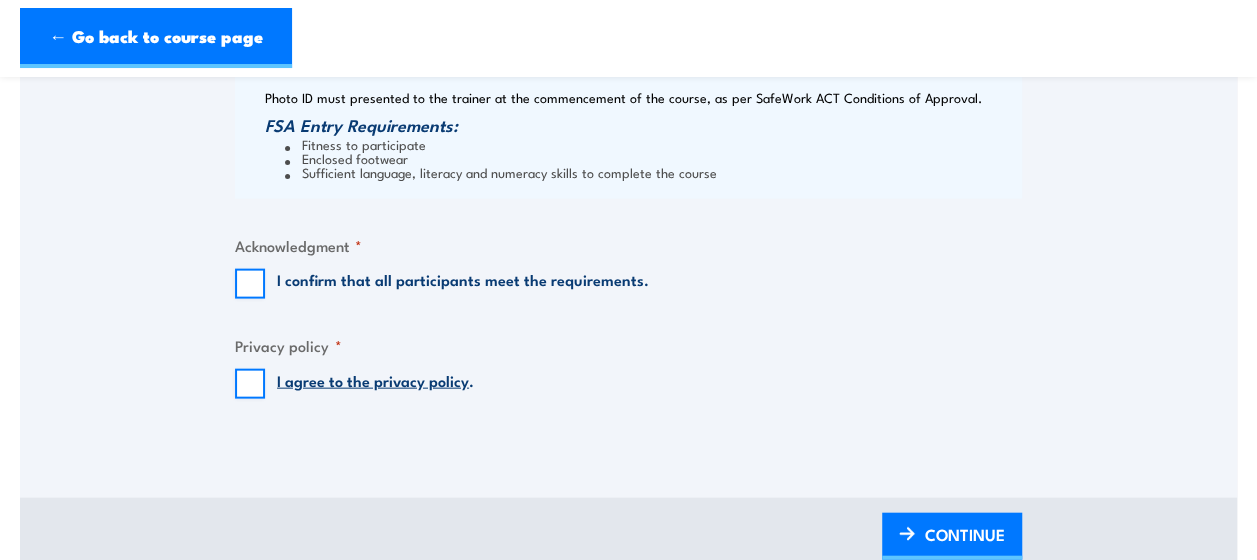 scroll, scrollTop: 2100, scrollLeft: 0, axis: vertical 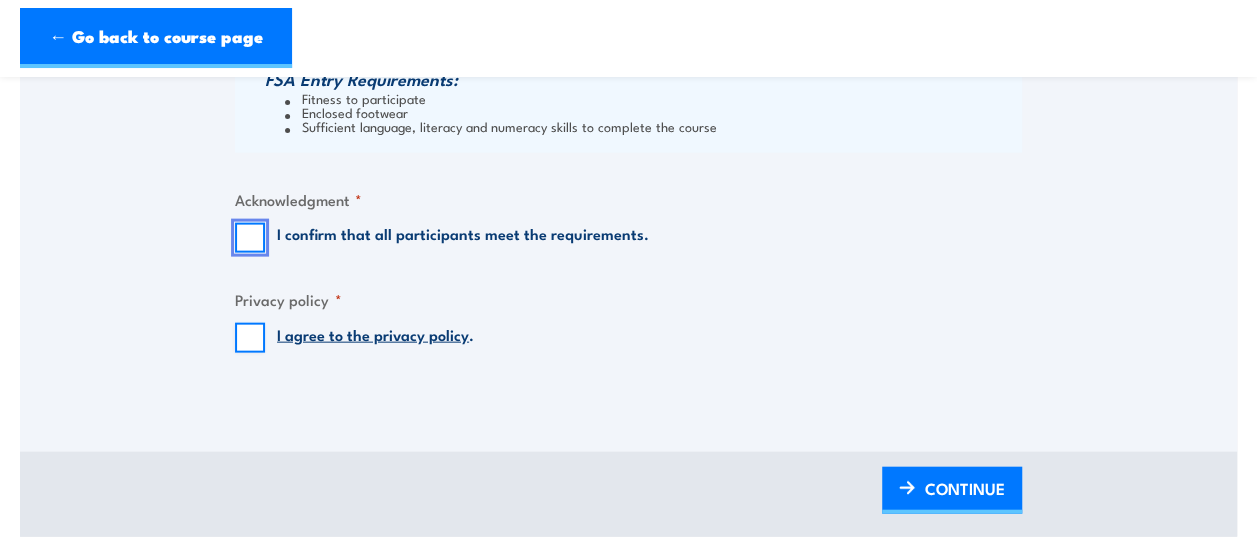 click on "I confirm that all participants meet the requirements." at bounding box center (250, 238) 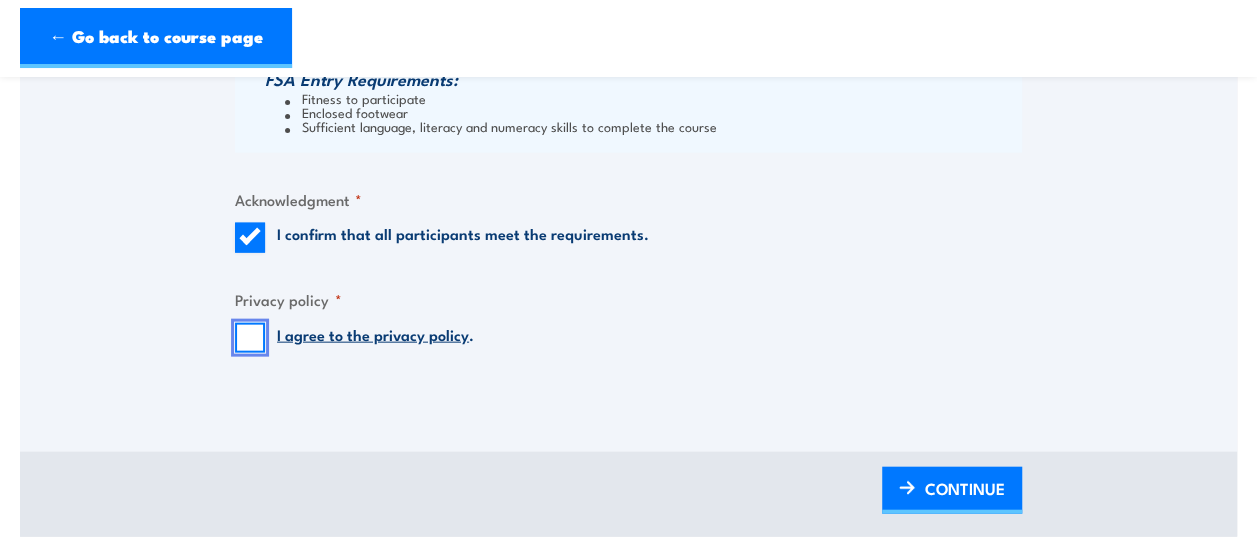 drag, startPoint x: 237, startPoint y: 356, endPoint x: 257, endPoint y: 364, distance: 21.540659 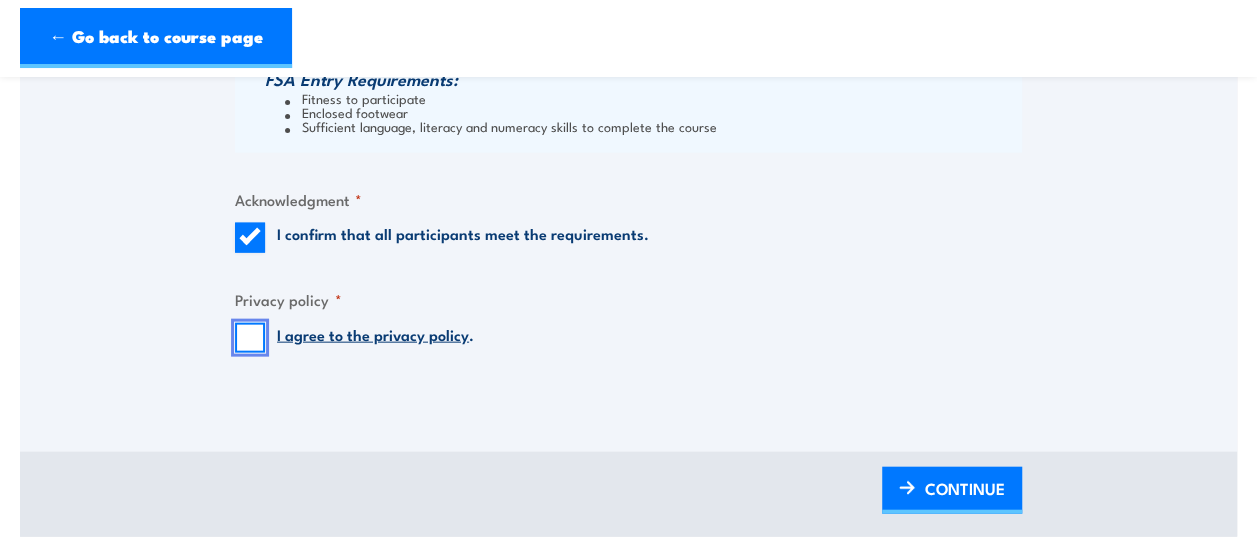click on "I agree to the privacy policy ." at bounding box center [250, 338] 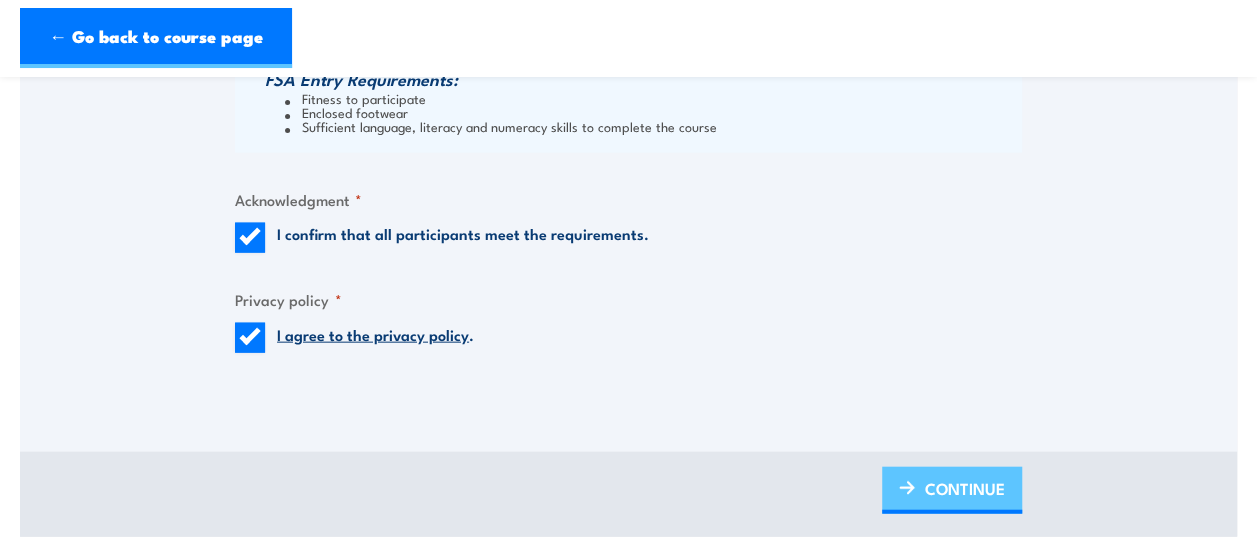 click on "CONTINUE" at bounding box center [952, 490] 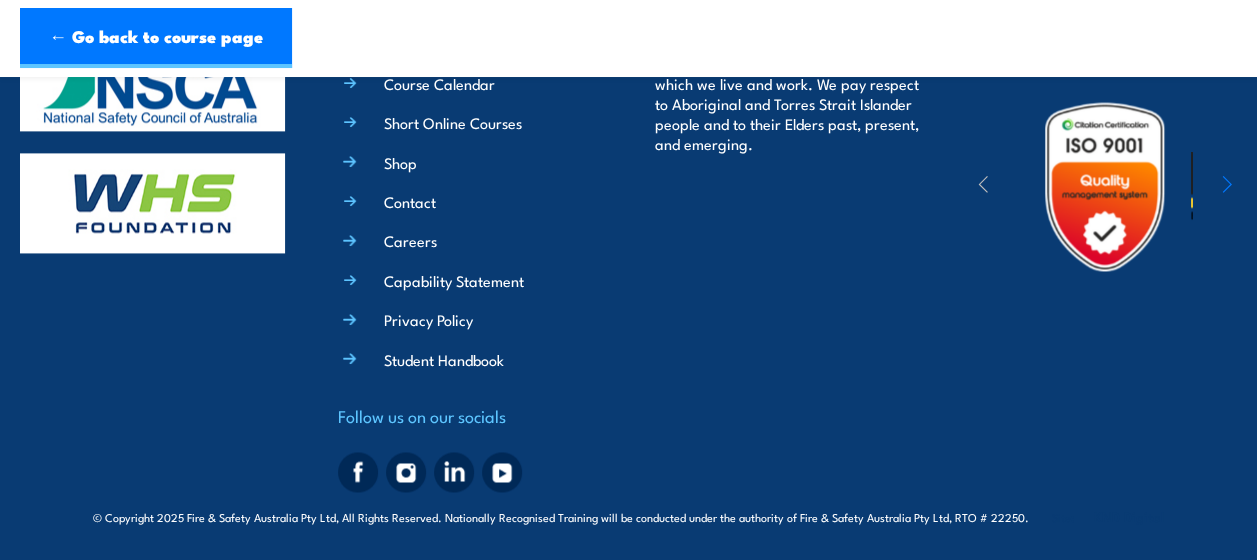 scroll, scrollTop: 1348, scrollLeft: 0, axis: vertical 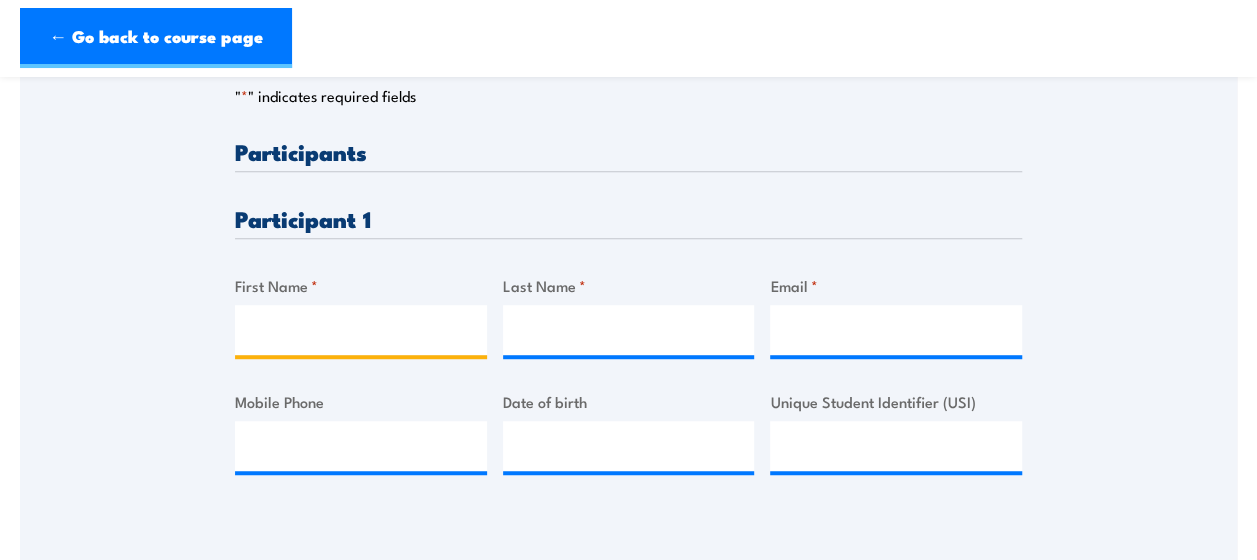 click on "First Name *" at bounding box center [361, 330] 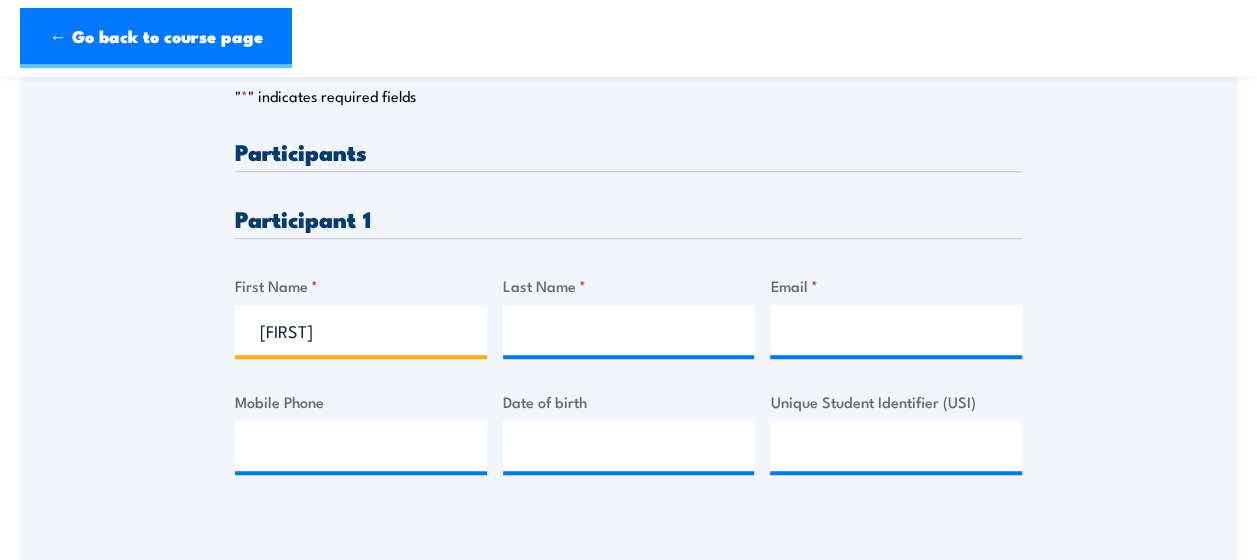 type on "[FIRST]" 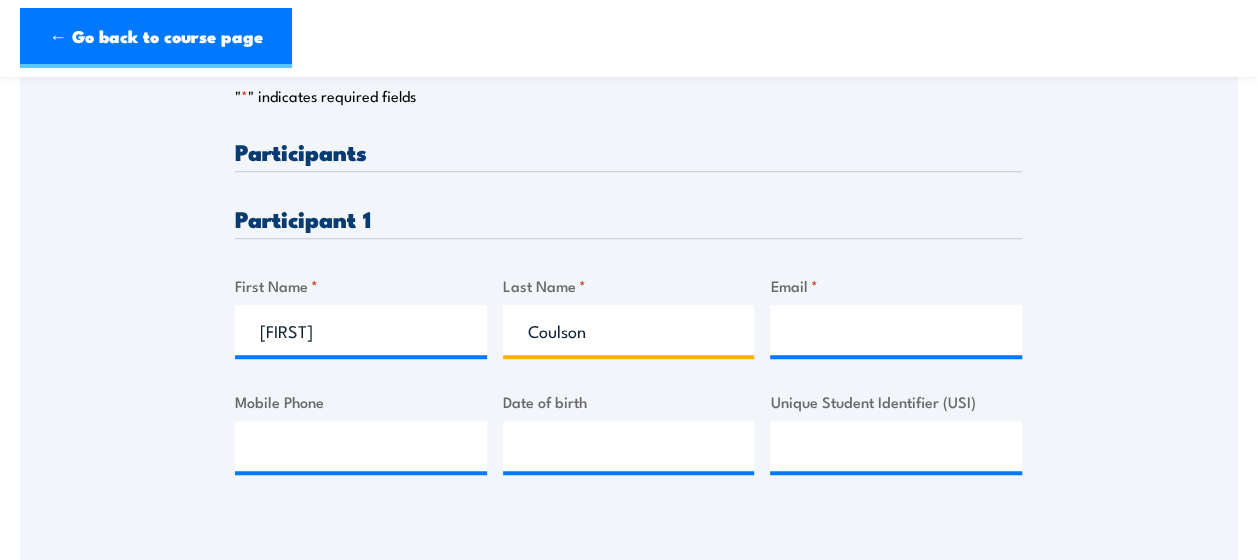 type on "Coulson" 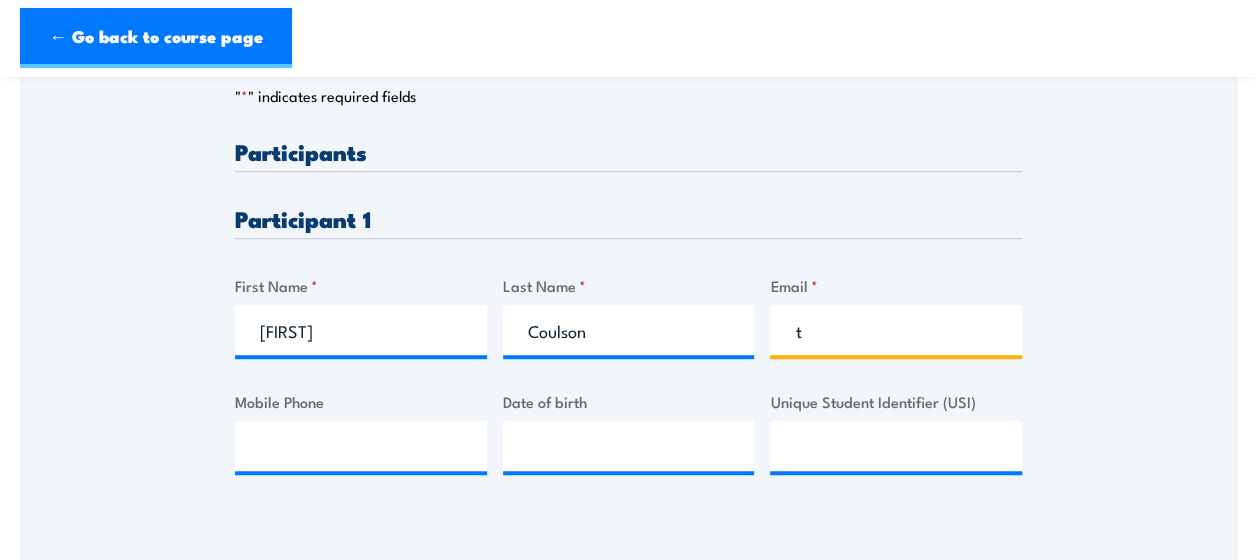 type on "[EMAIL]" 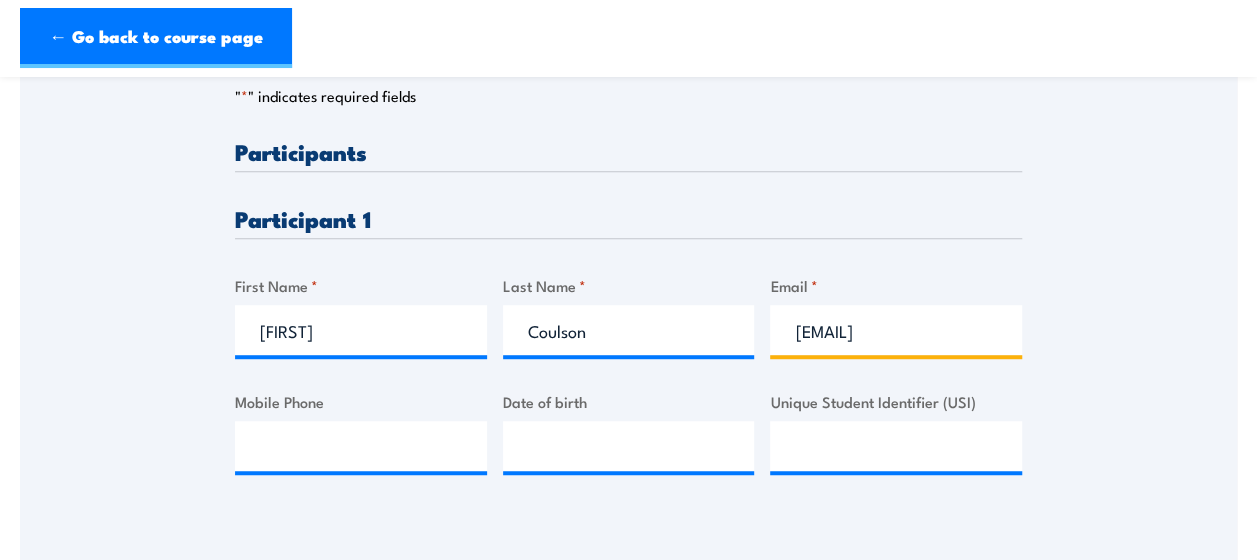 scroll, scrollTop: 700, scrollLeft: 0, axis: vertical 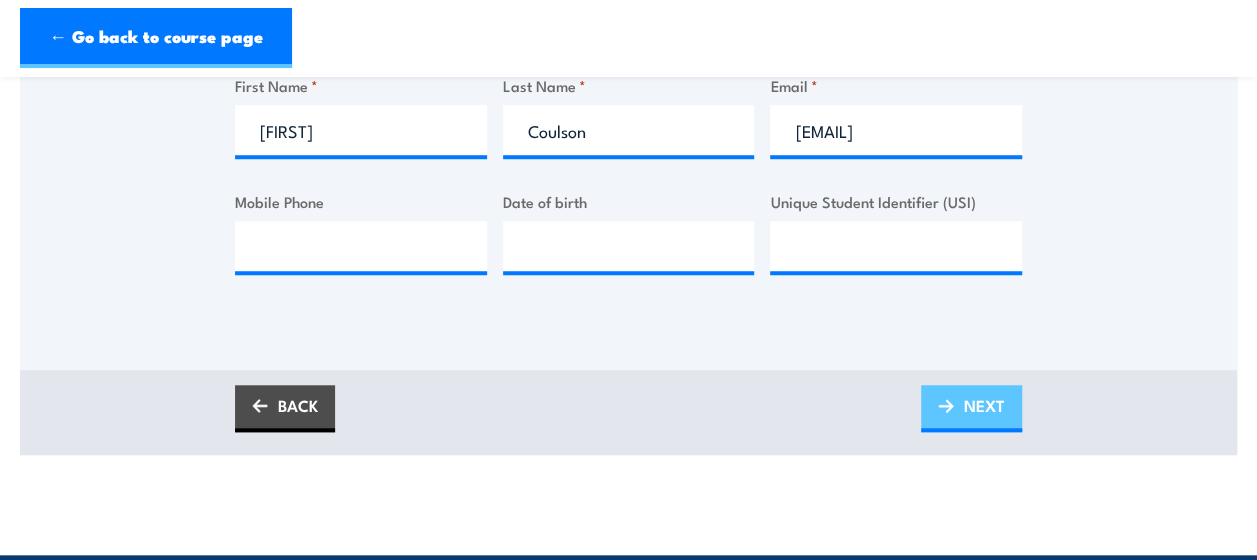 click on "NEXT" at bounding box center [984, 405] 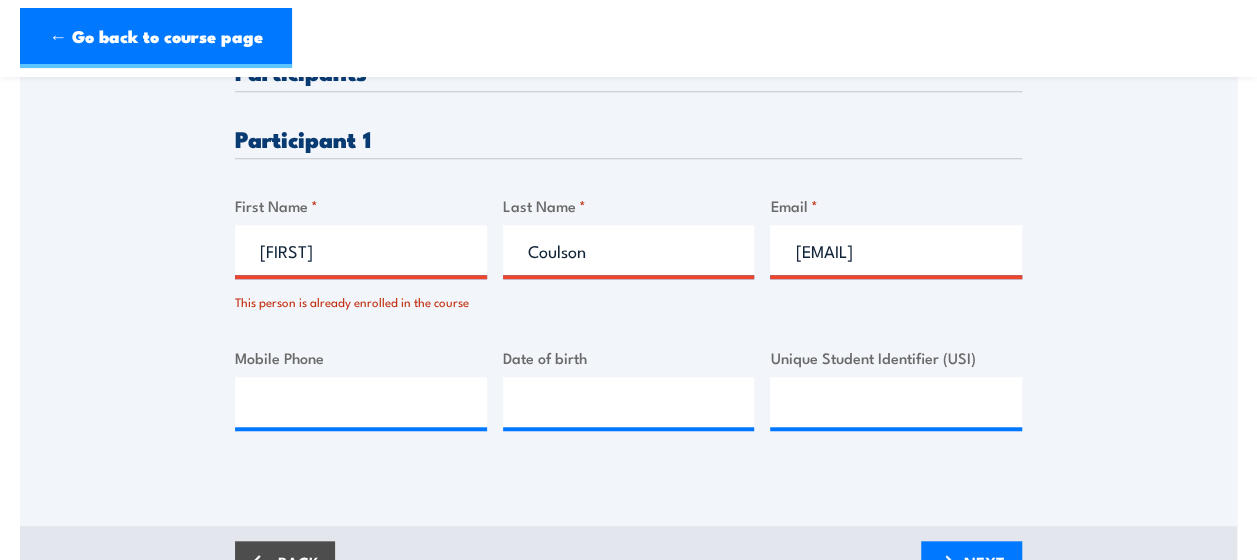 scroll, scrollTop: 0, scrollLeft: 0, axis: both 